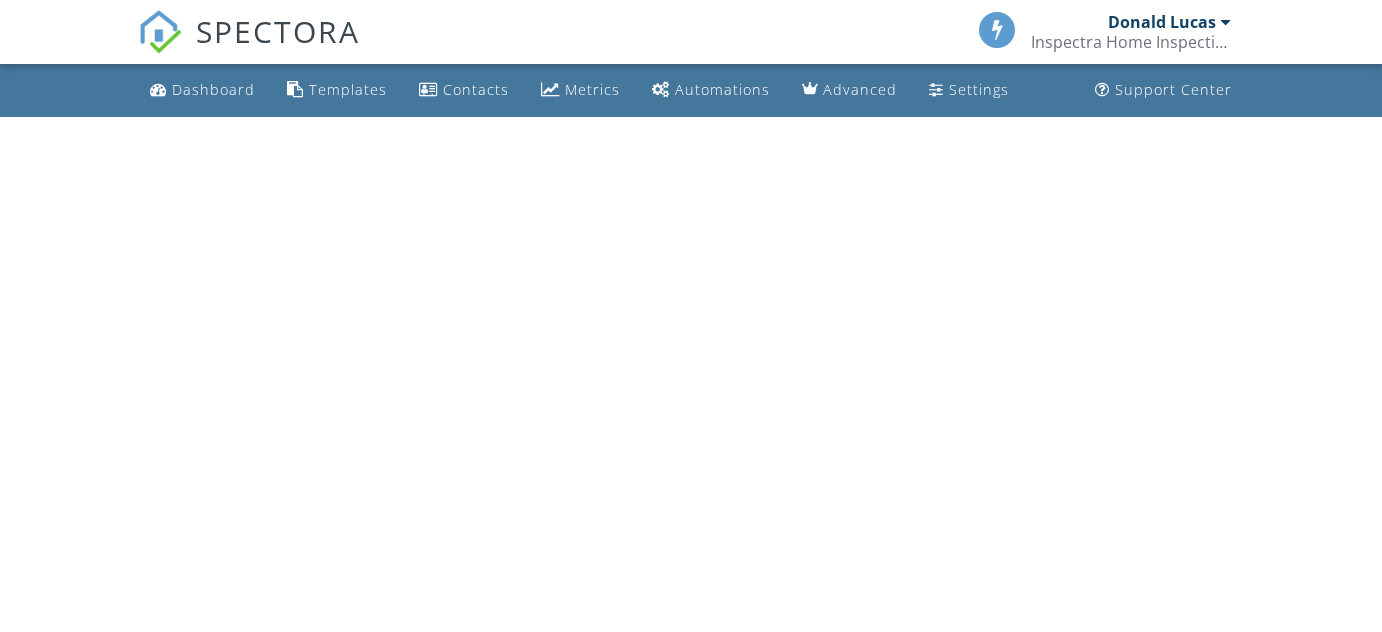 scroll, scrollTop: 0, scrollLeft: 0, axis: both 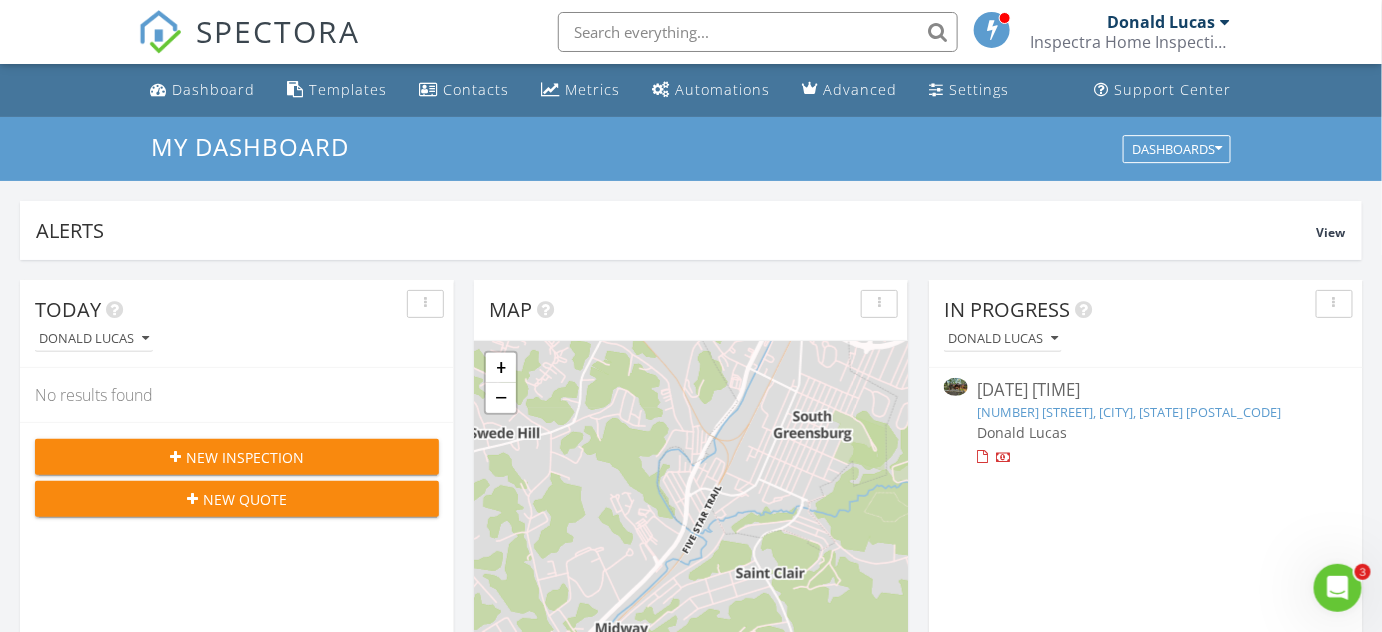 click on "[NUMBER] [STREET], [CITY], [STATE] [POSTAL_CODE]" at bounding box center (1130, 412) 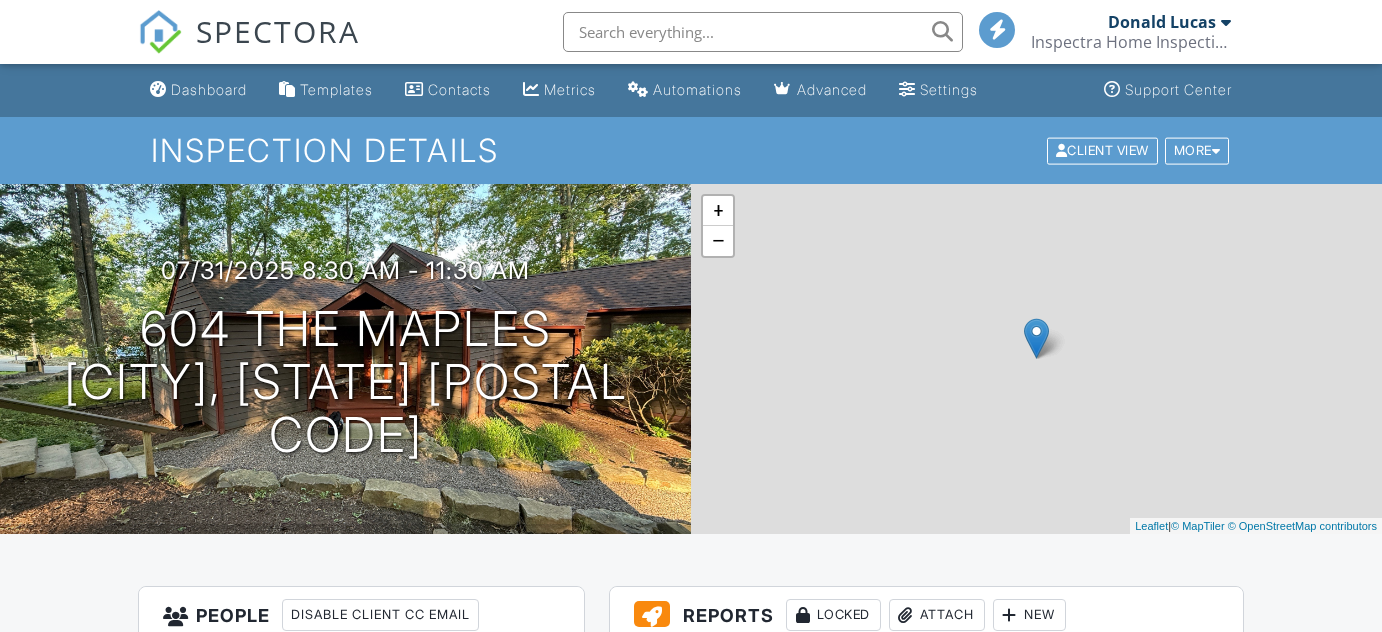 scroll, scrollTop: 0, scrollLeft: 0, axis: both 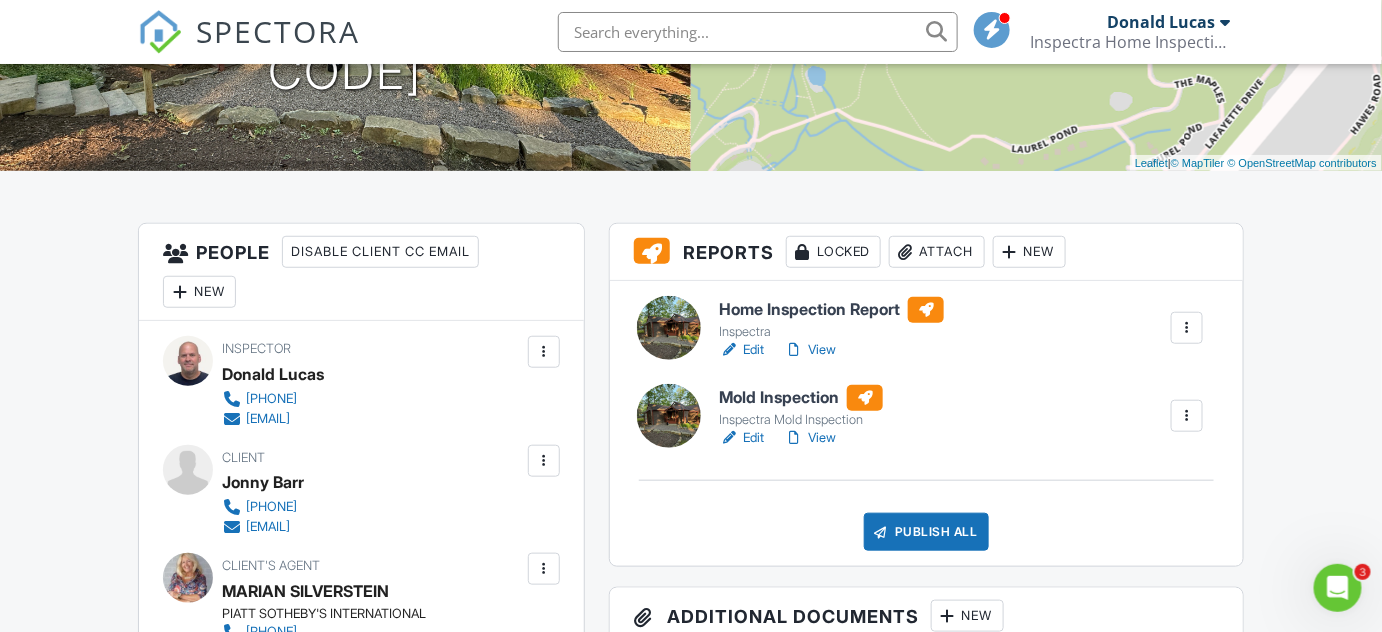 click on "Edit" at bounding box center [741, 350] 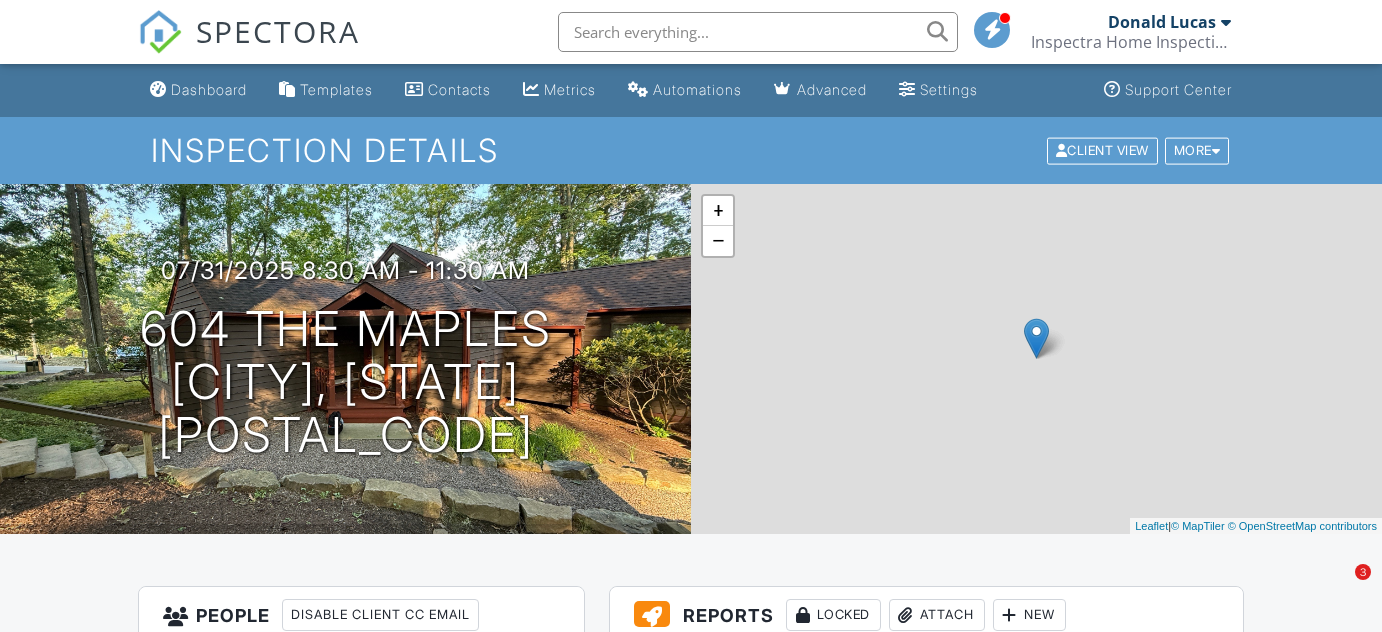 scroll, scrollTop: 0, scrollLeft: 0, axis: both 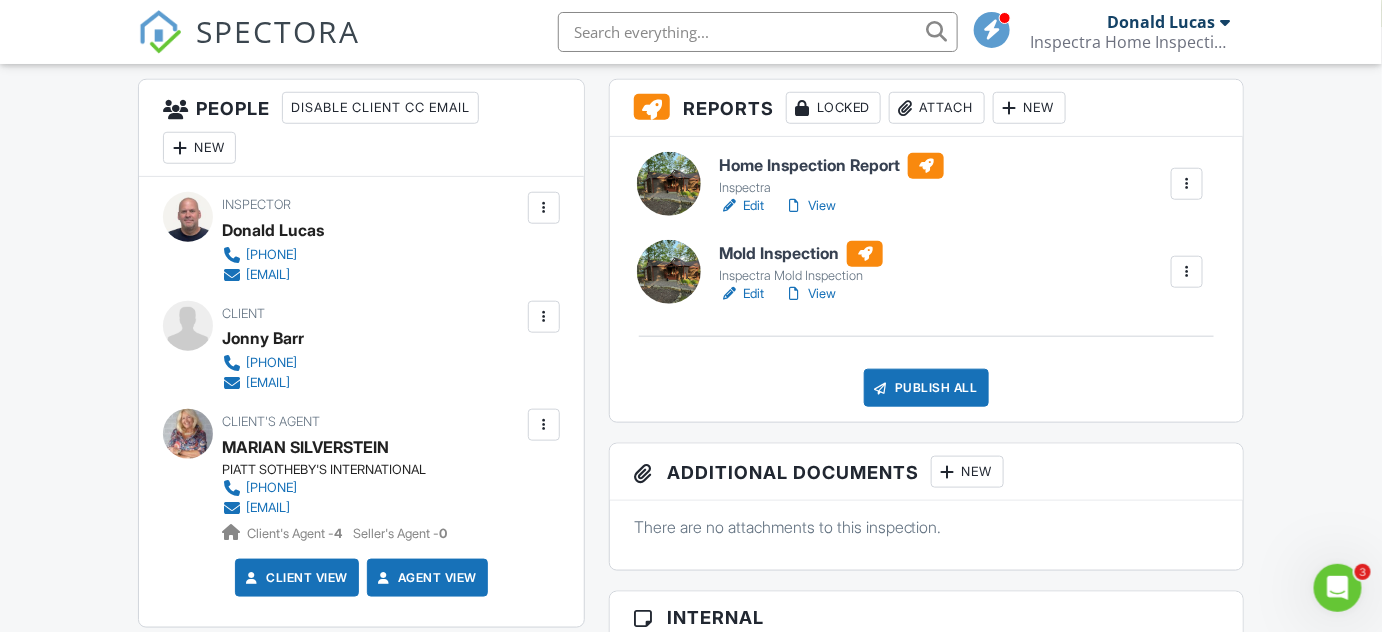 click on "View" at bounding box center (810, 294) 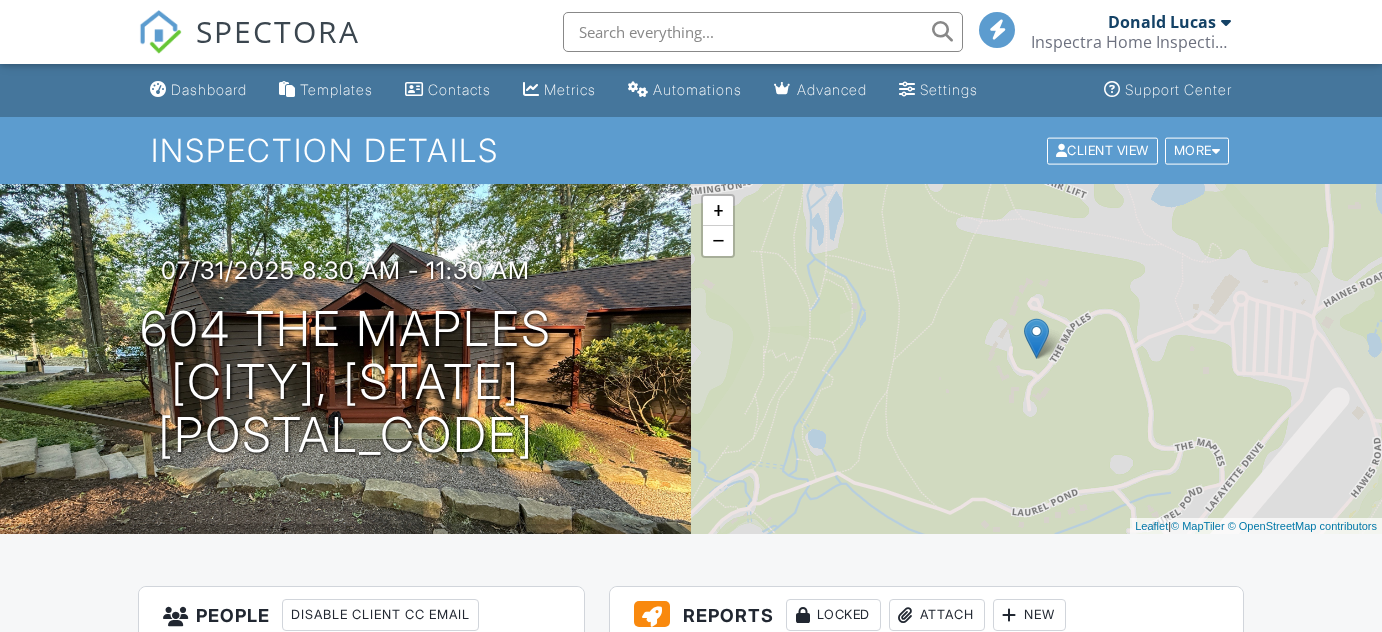 scroll, scrollTop: 507, scrollLeft: 0, axis: vertical 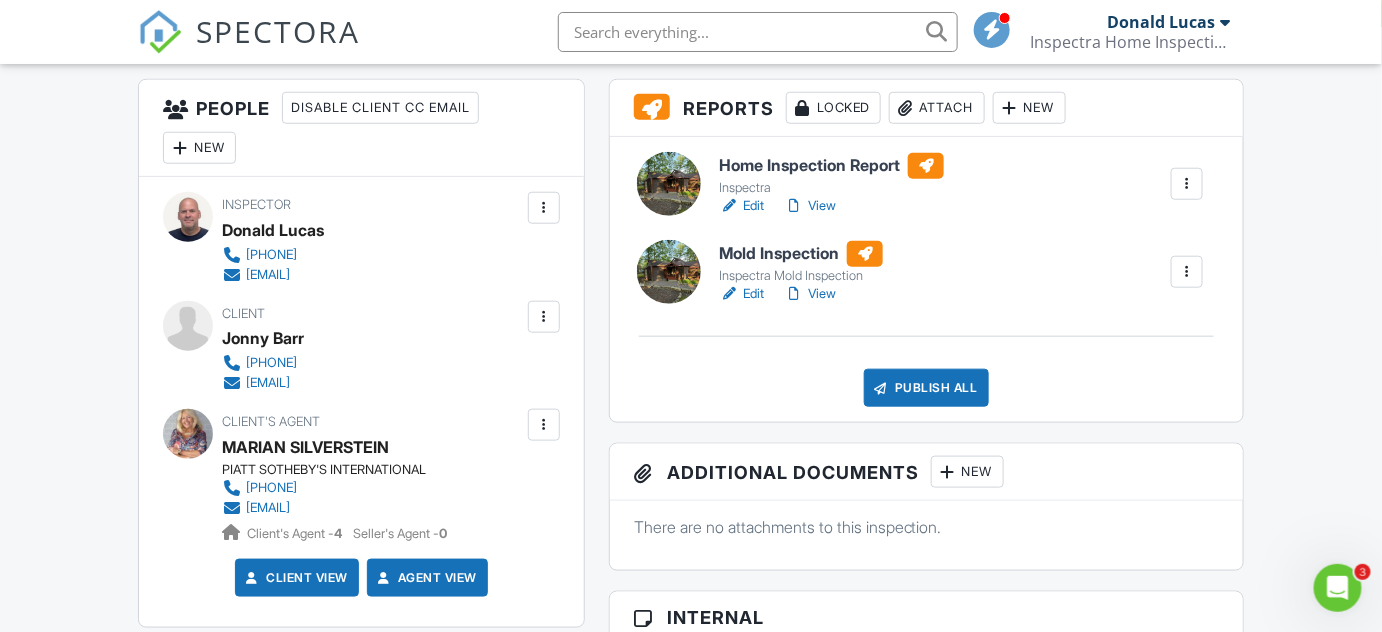click on "Edit" at bounding box center [741, 294] 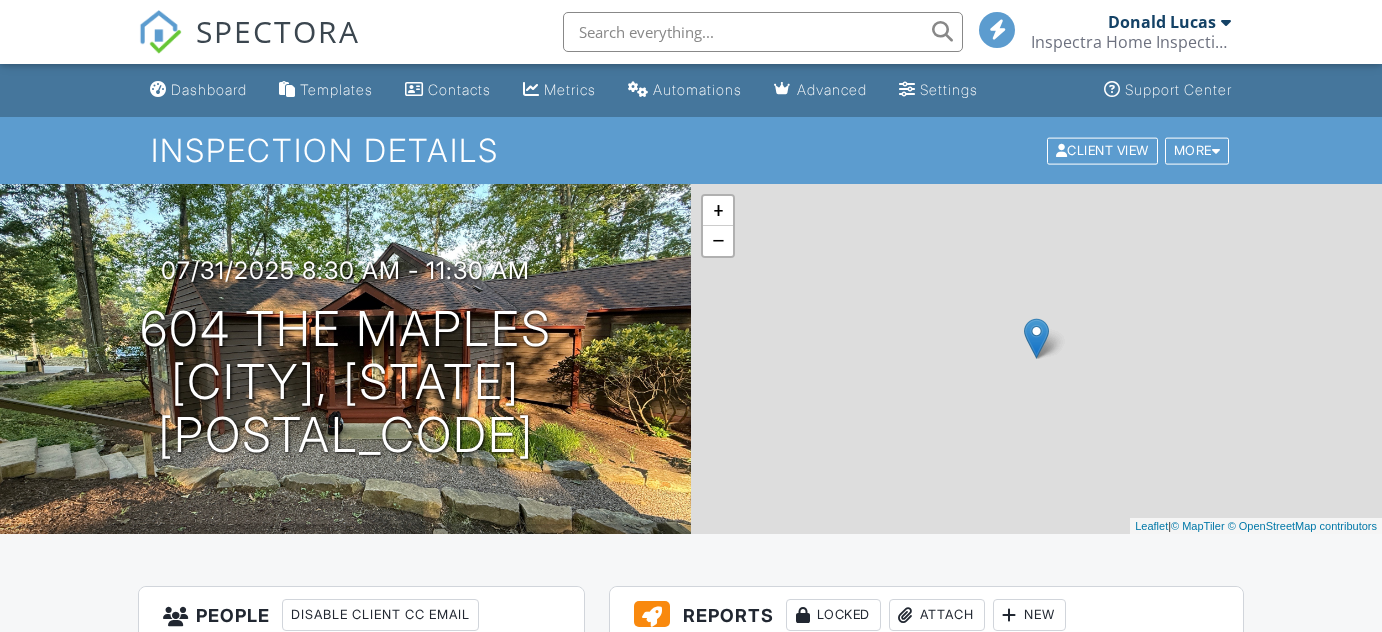 scroll, scrollTop: 0, scrollLeft: 0, axis: both 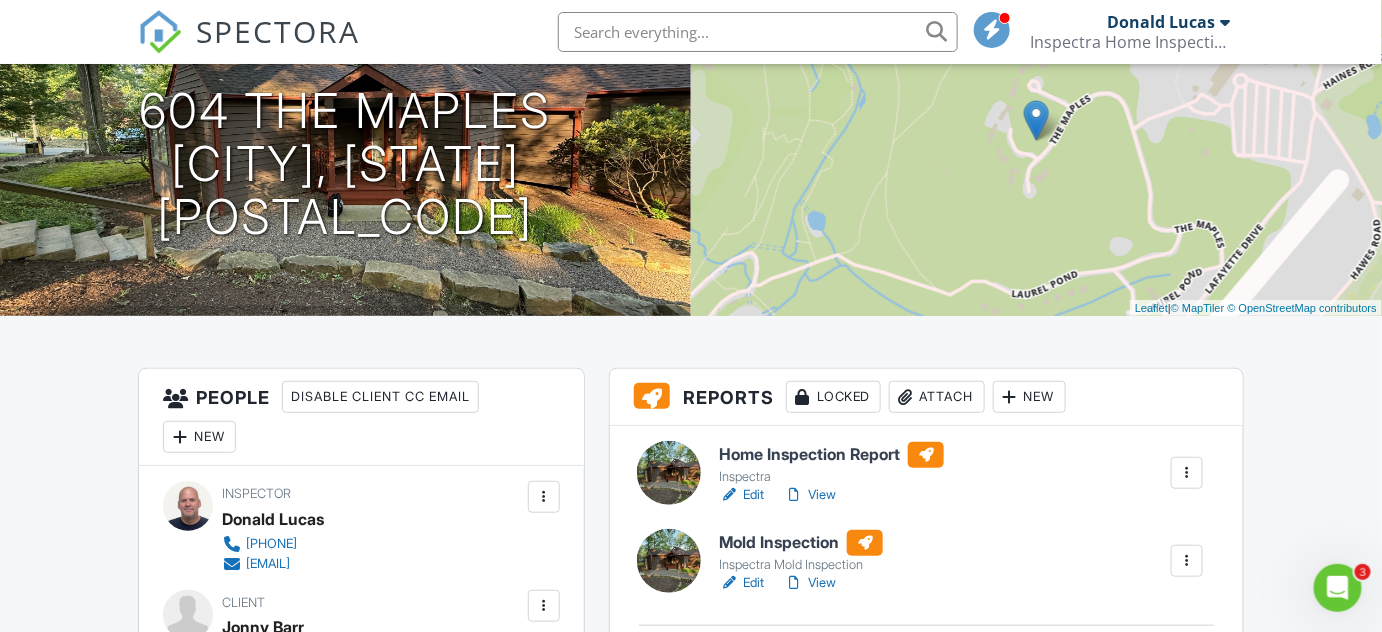 click on "[DATE]  [TIME]
- [TIME]
[NUMBER] [STREET]
[CITY], [STATE] [POSTAL_CODE]" at bounding box center [345, 141] 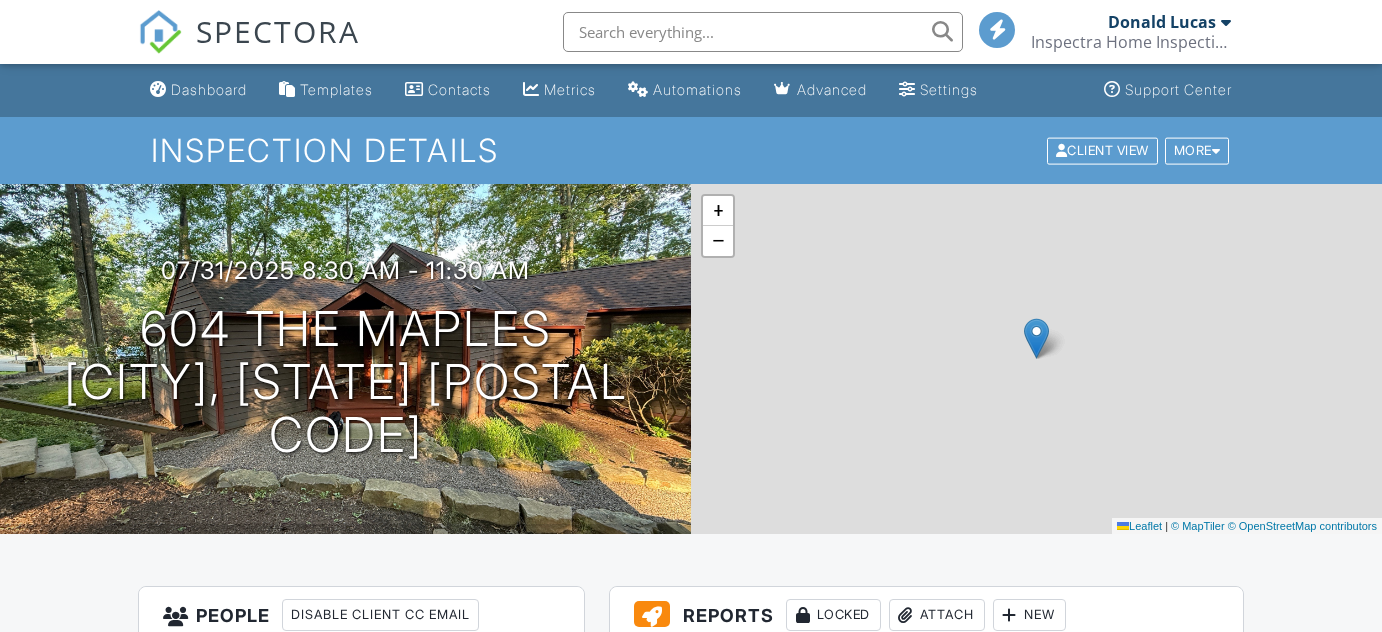 scroll, scrollTop: 0, scrollLeft: 0, axis: both 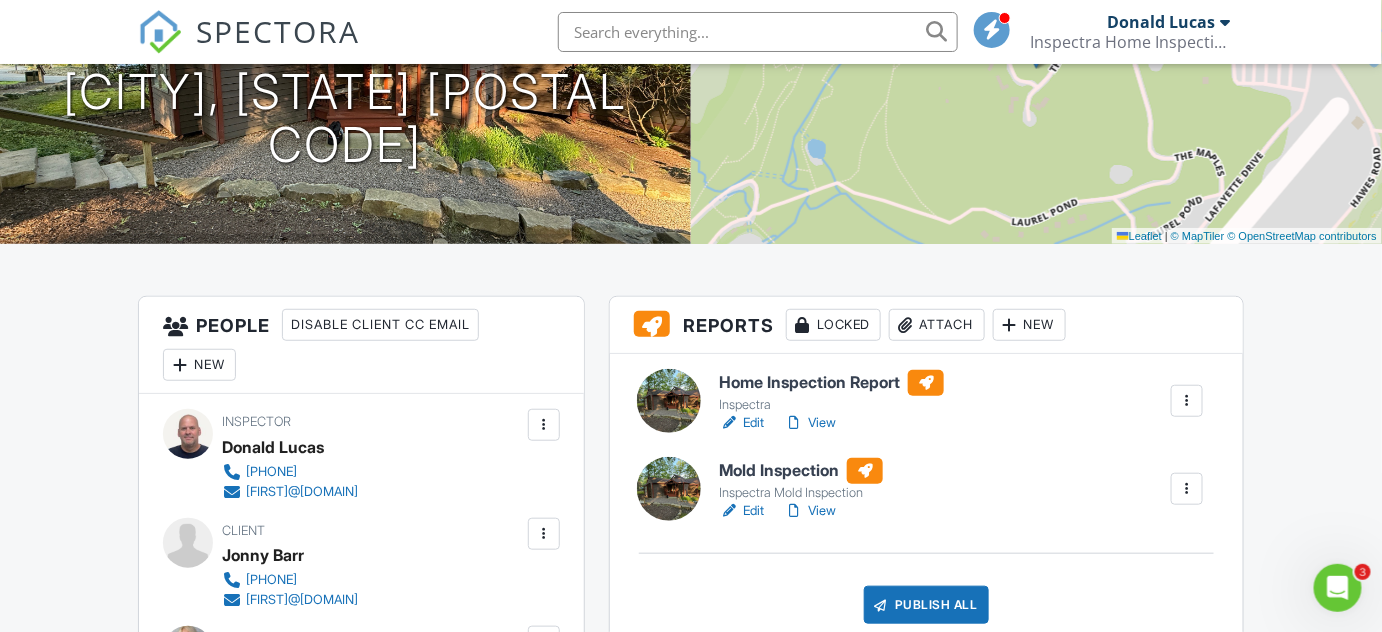 click on "View" at bounding box center (810, 423) 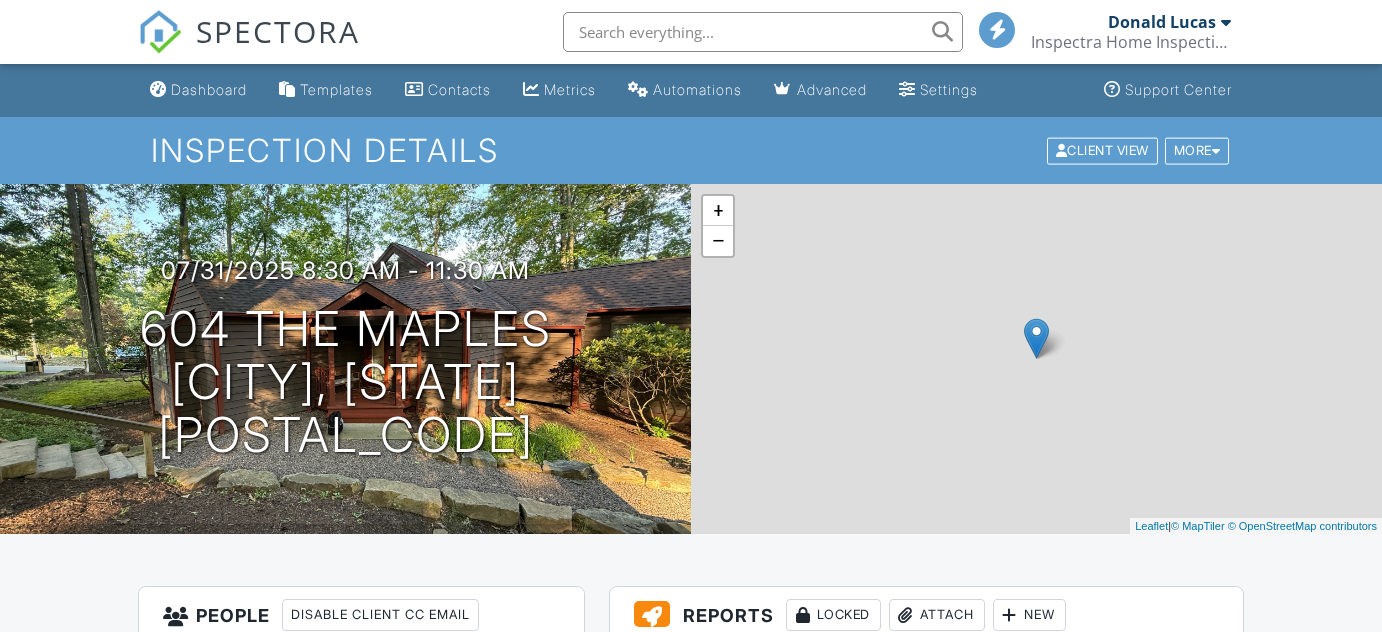 scroll, scrollTop: 0, scrollLeft: 0, axis: both 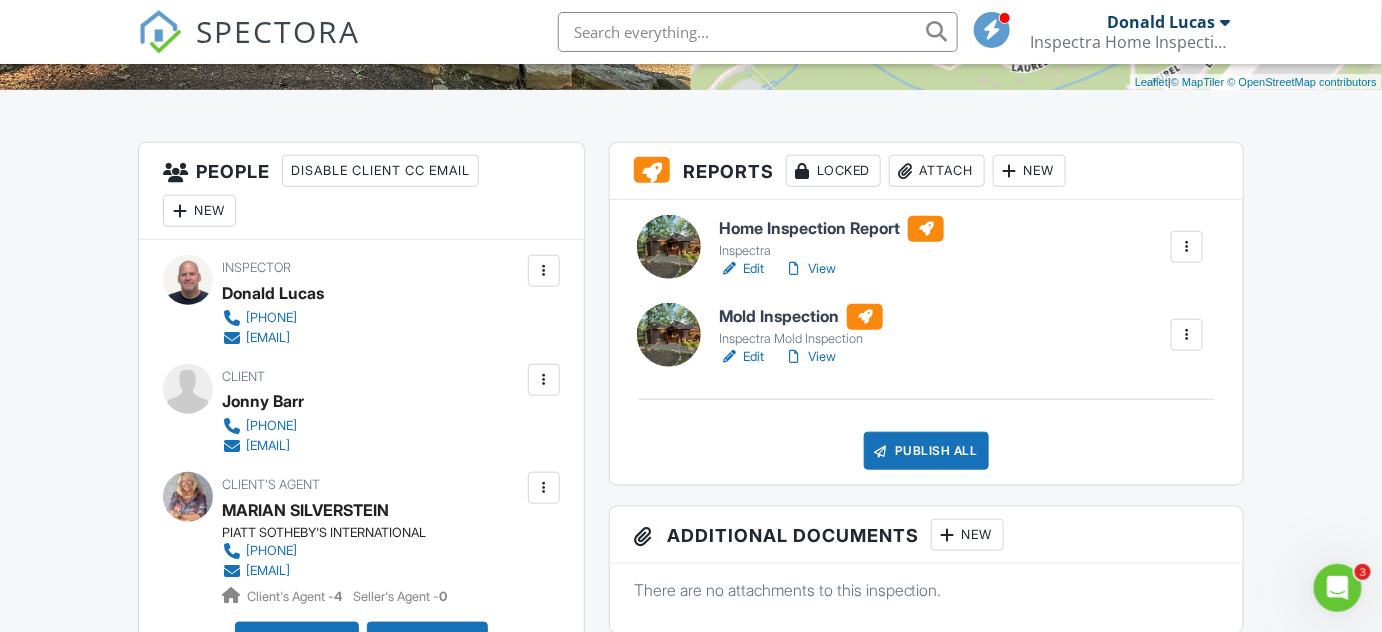 click on "View" at bounding box center (810, 269) 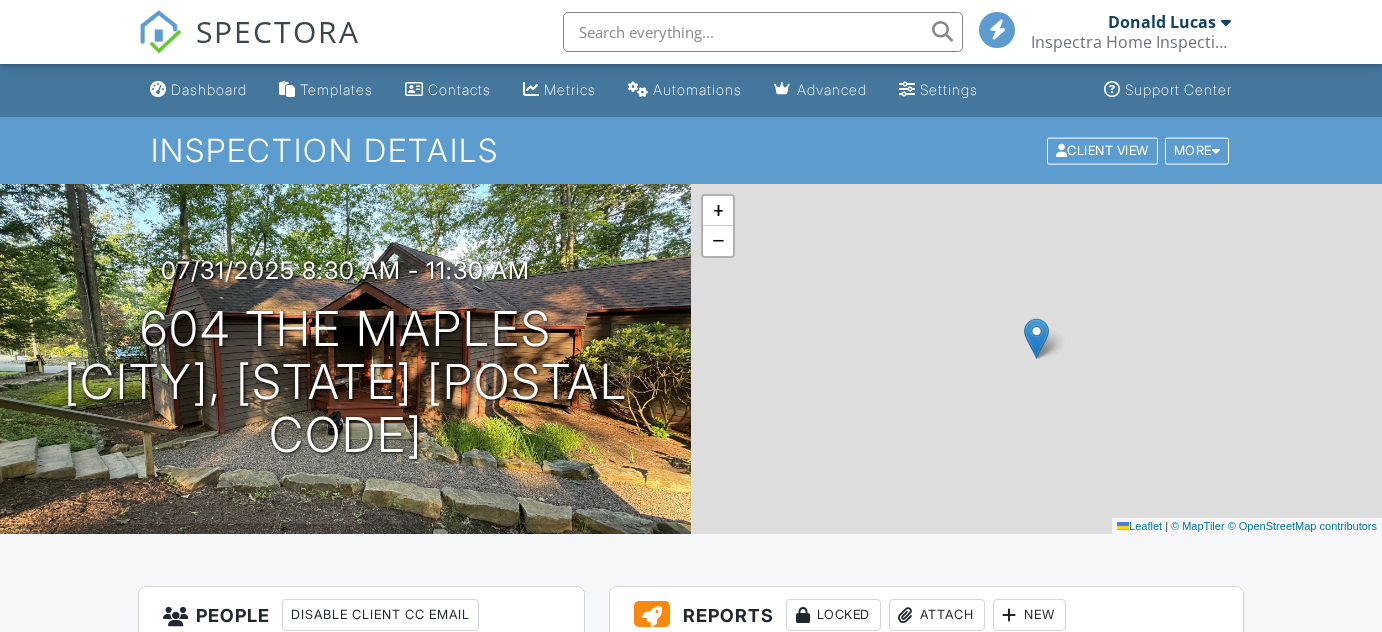 scroll, scrollTop: 0, scrollLeft: 0, axis: both 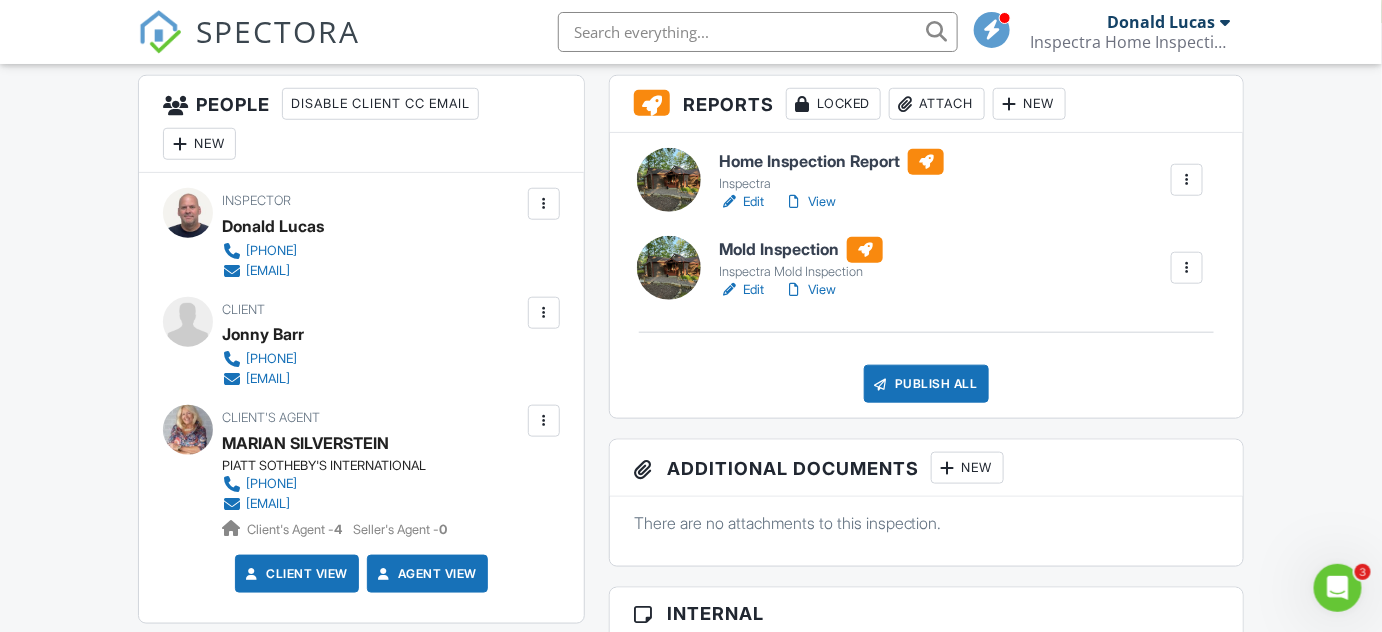 click on "View" at bounding box center [810, 202] 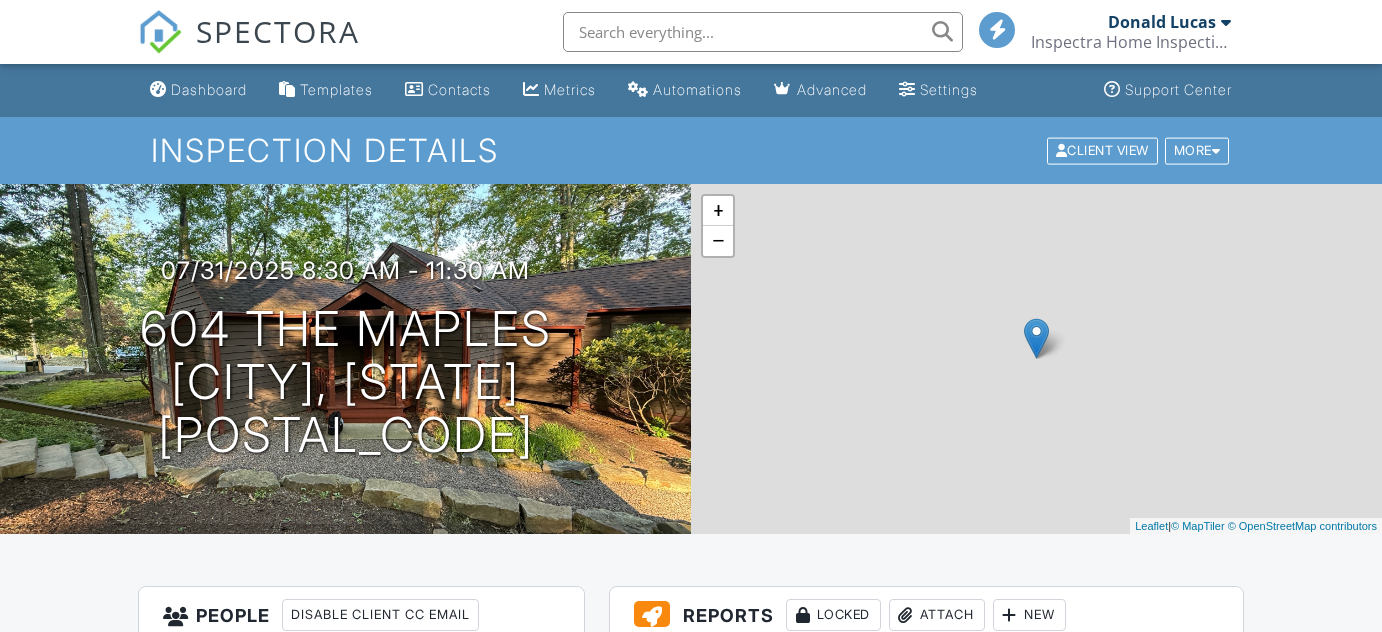 scroll, scrollTop: 0, scrollLeft: 0, axis: both 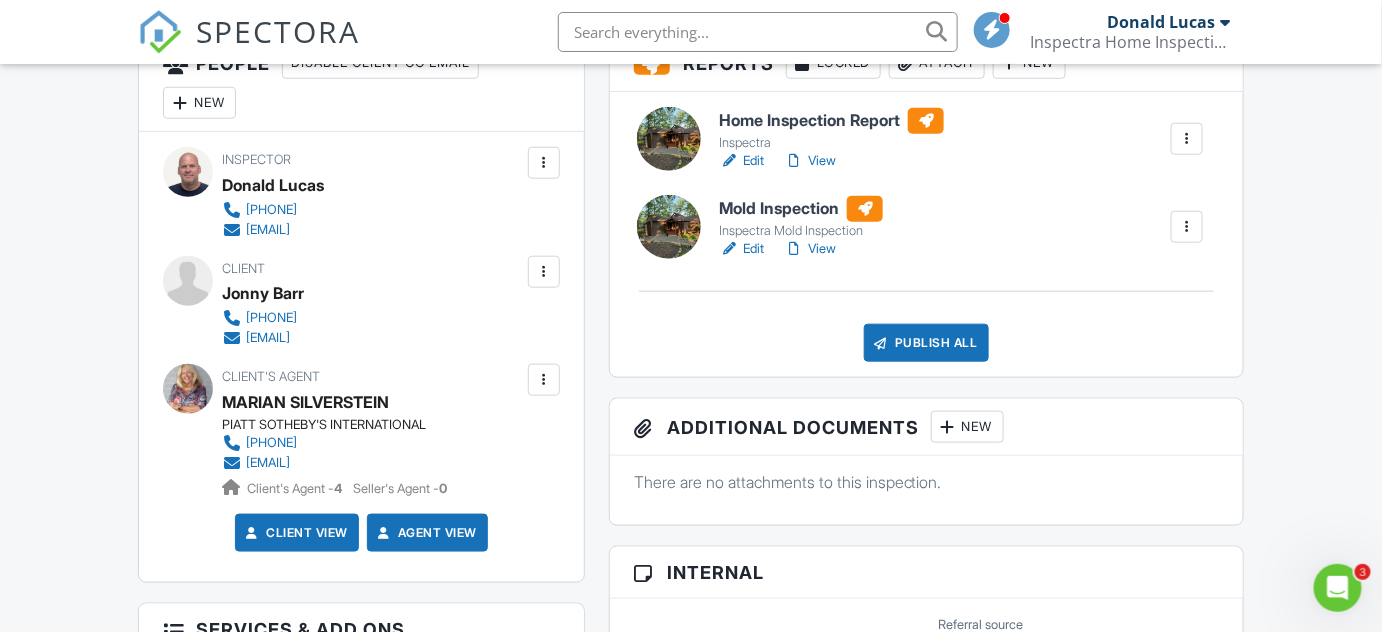 click on "View" at bounding box center [810, 161] 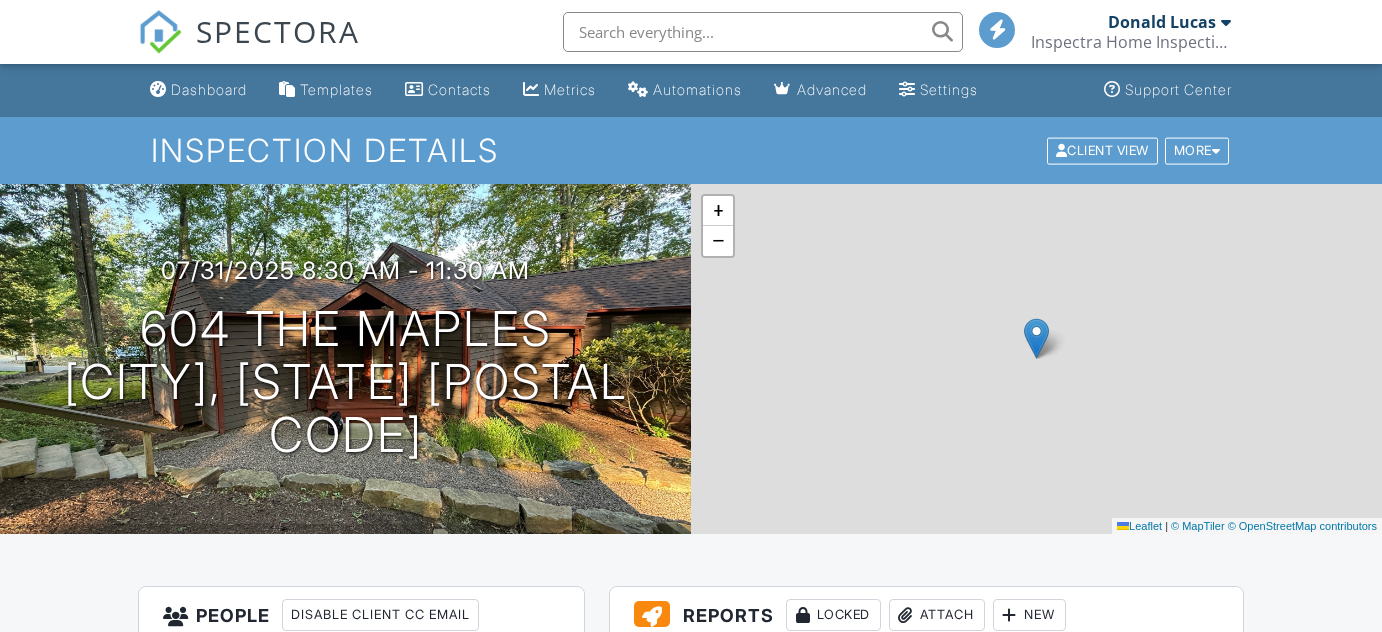 scroll, scrollTop: 0, scrollLeft: 0, axis: both 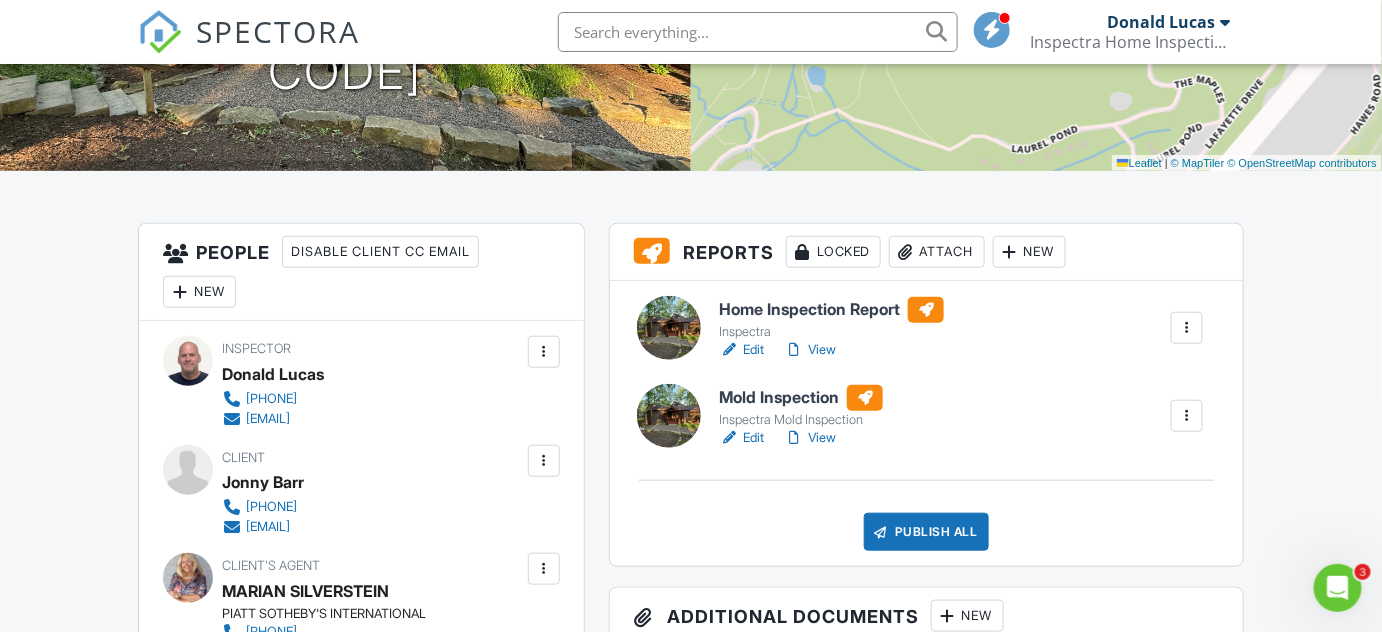 click on "View" at bounding box center (810, 438) 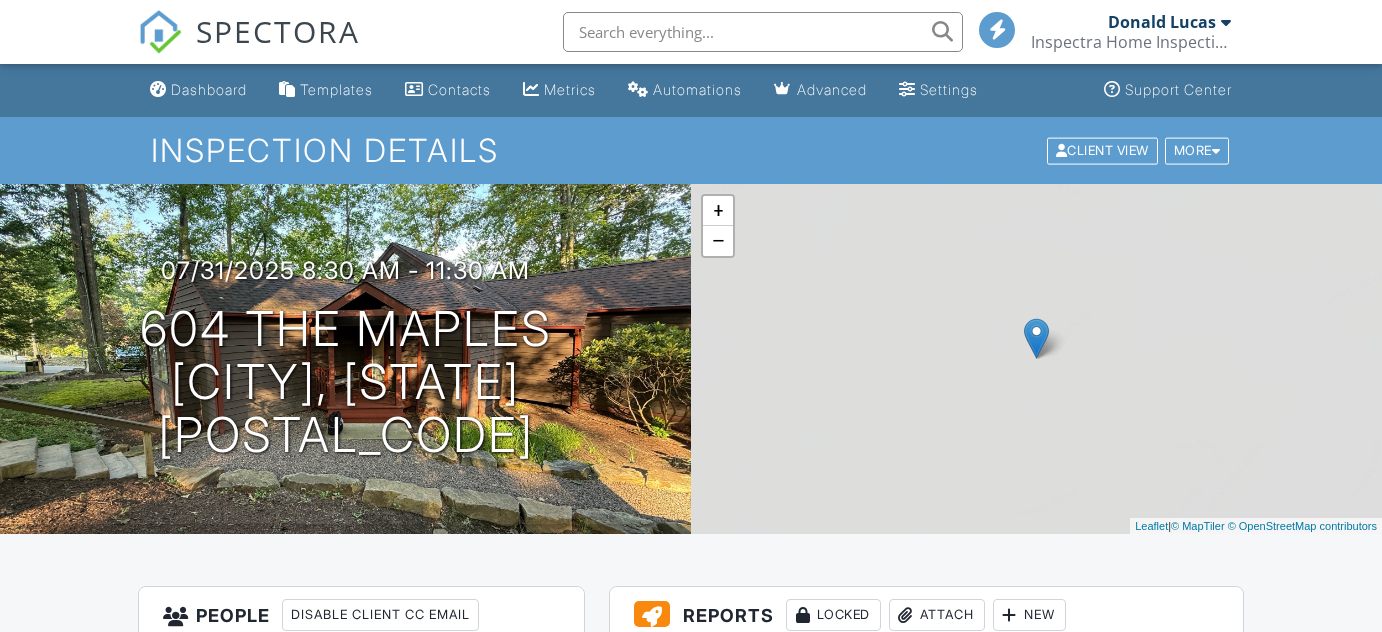 scroll, scrollTop: 552, scrollLeft: 0, axis: vertical 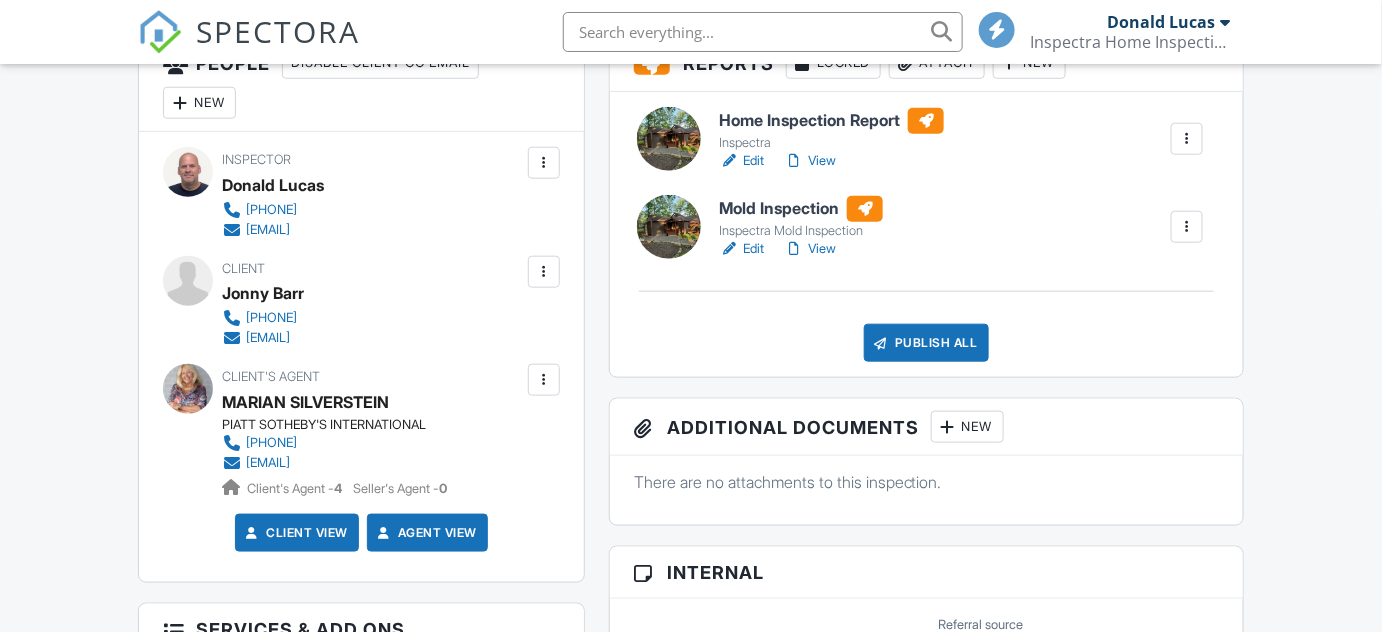 click on "Edit" at bounding box center (741, 249) 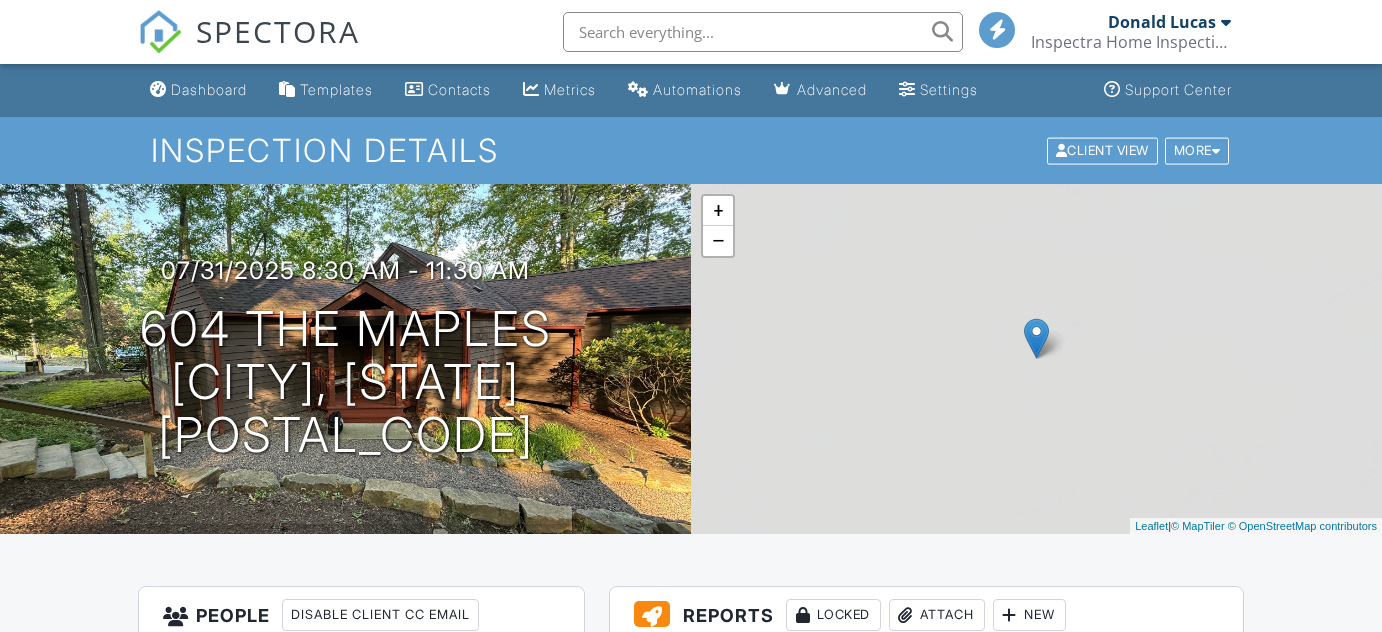 scroll, scrollTop: 0, scrollLeft: 0, axis: both 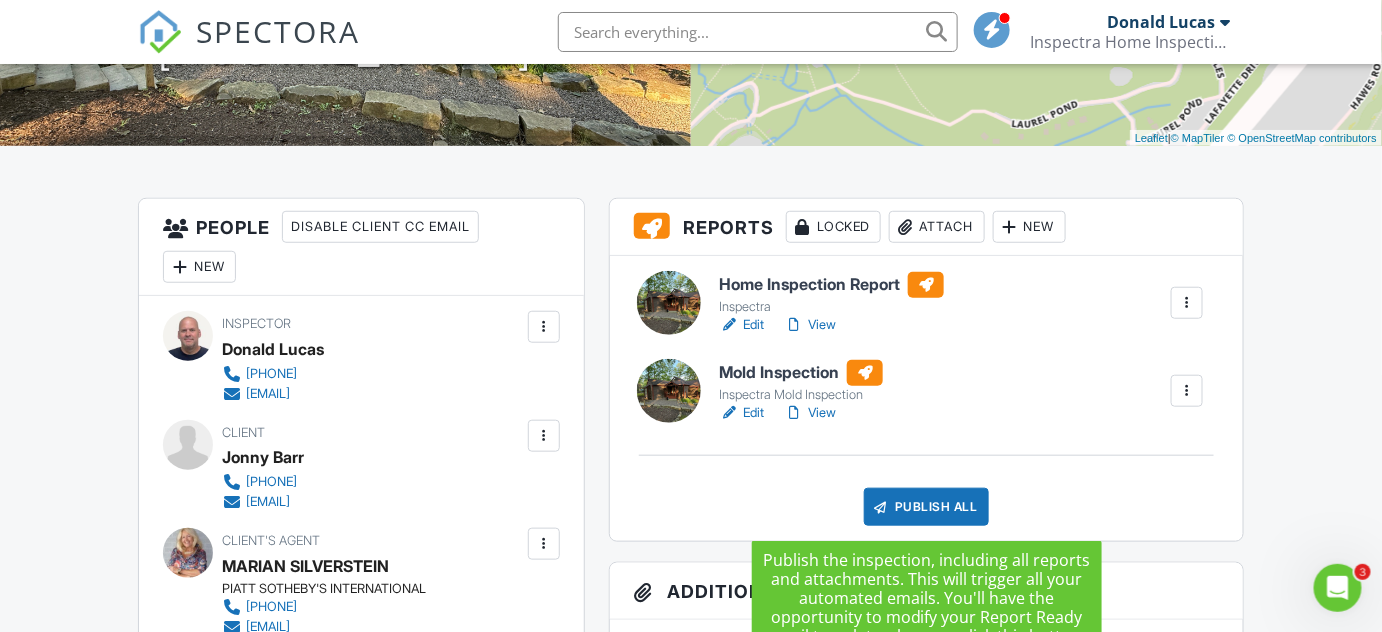 click on "Publish All" at bounding box center [926, 507] 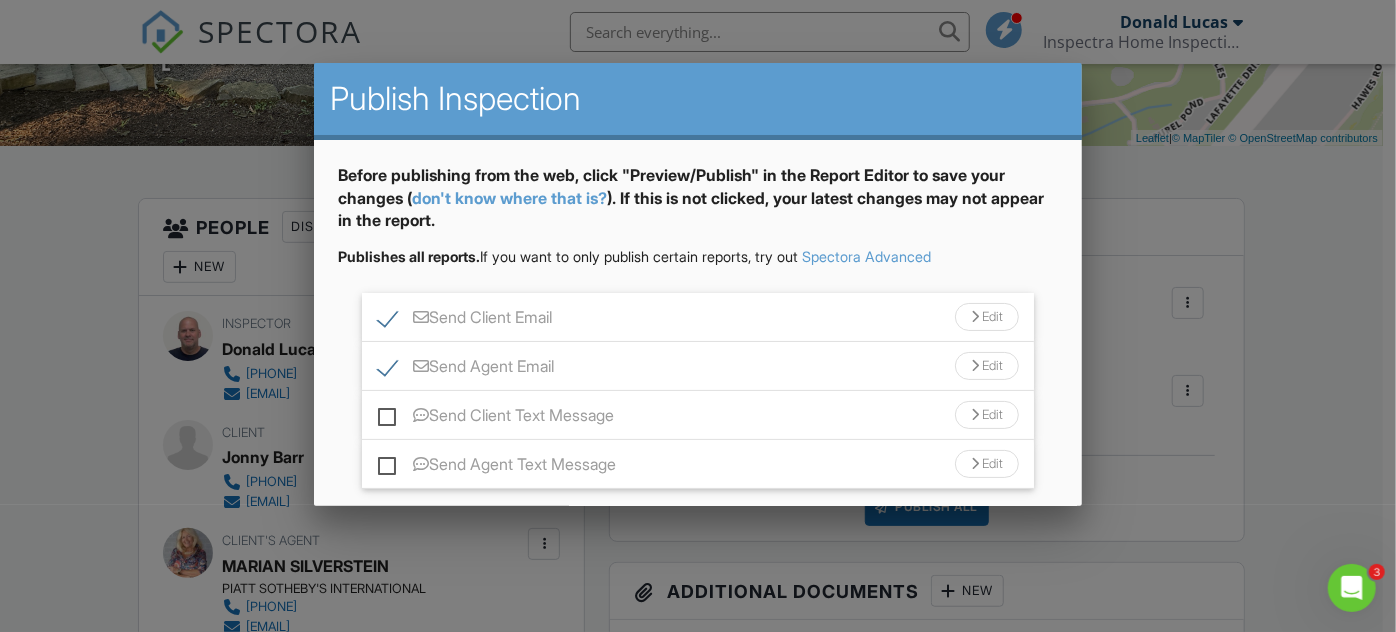 scroll, scrollTop: 125, scrollLeft: 0, axis: vertical 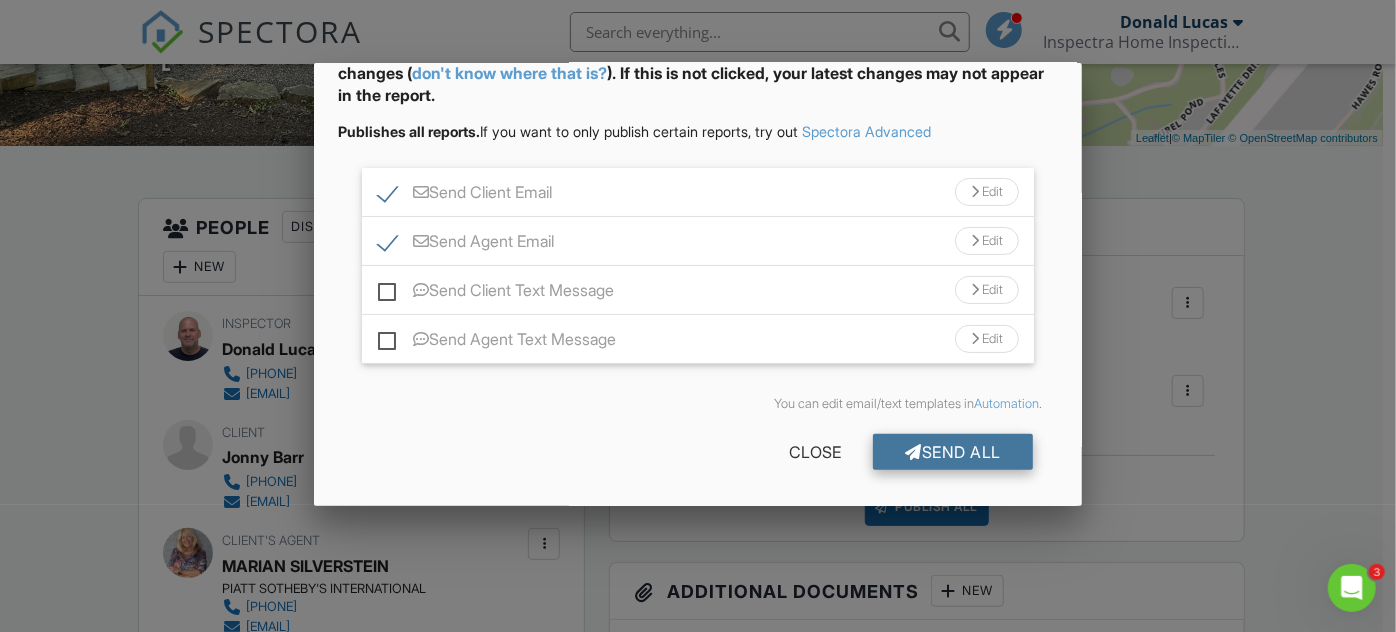 click on "Send All" at bounding box center (953, 452) 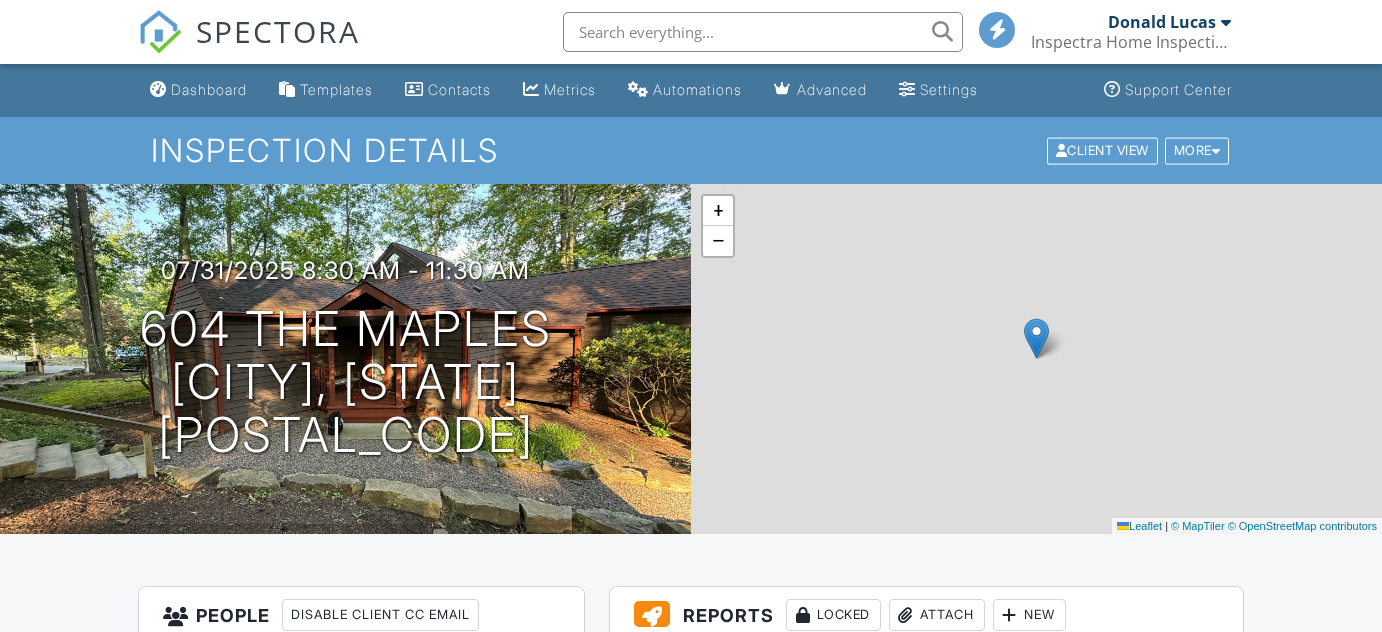 scroll, scrollTop: 338, scrollLeft: 0, axis: vertical 